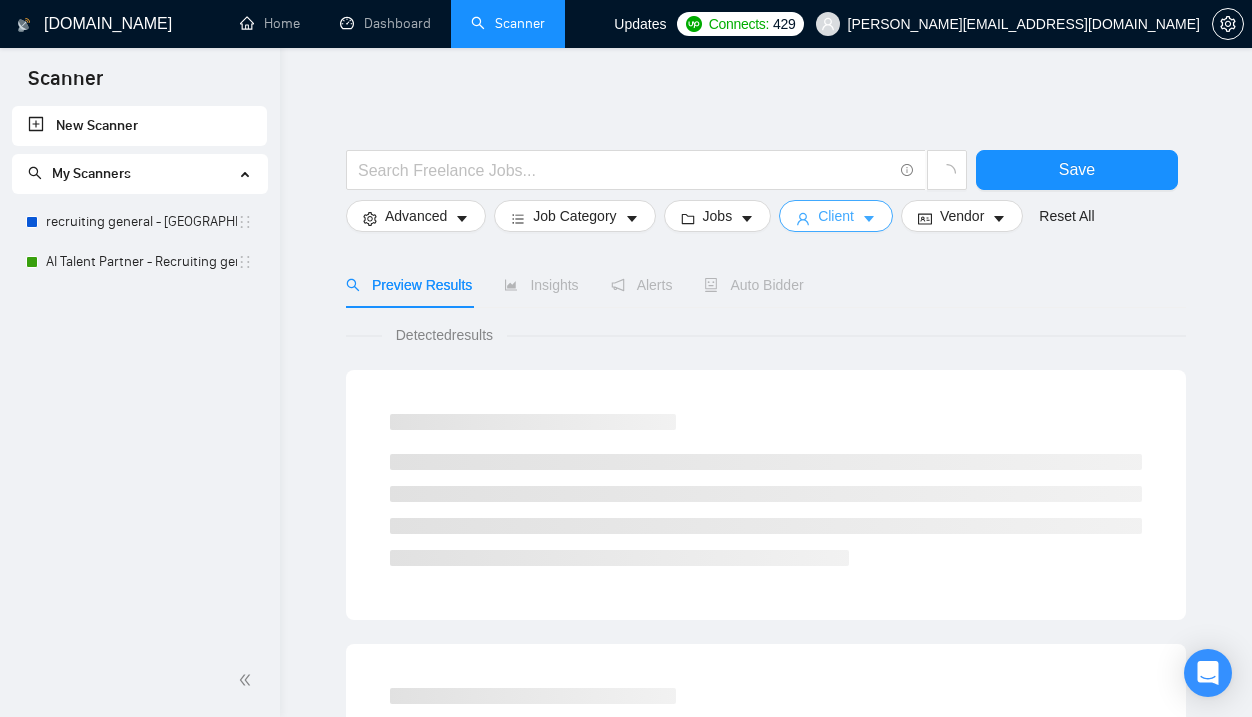 scroll, scrollTop: 0, scrollLeft: 0, axis: both 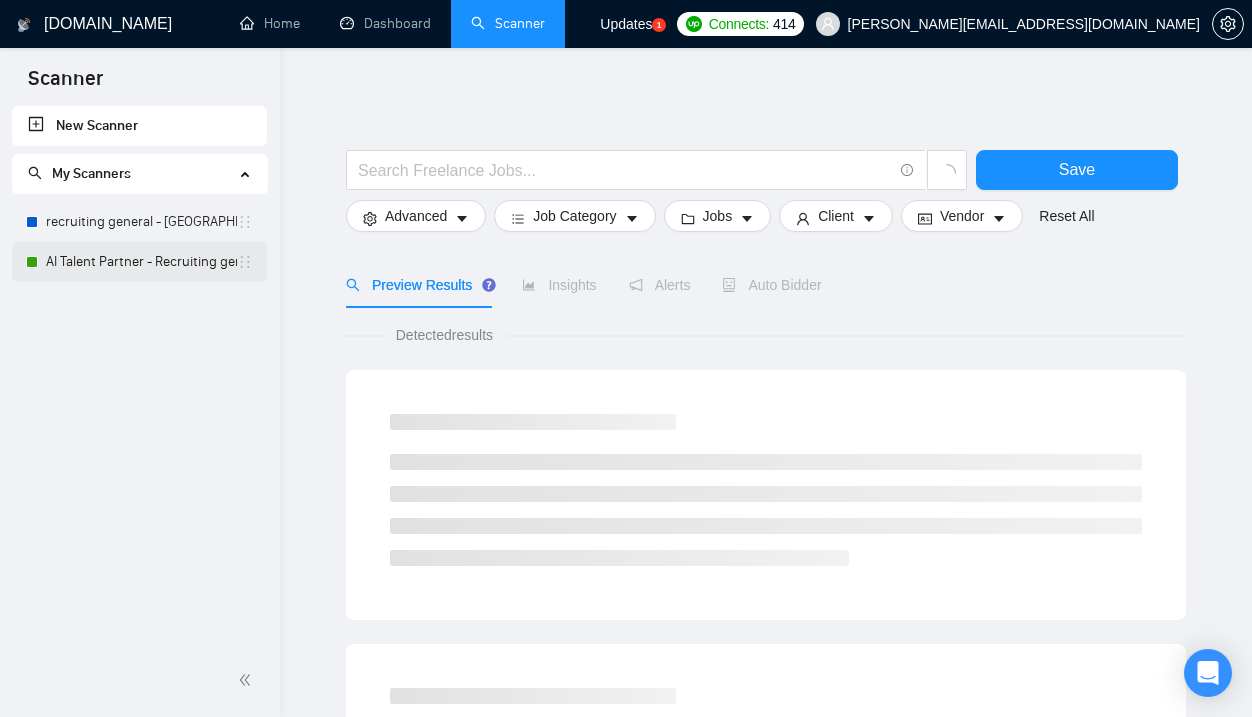 click on "AI Talent Partner - Recruiting general - Global" at bounding box center (141, 262) 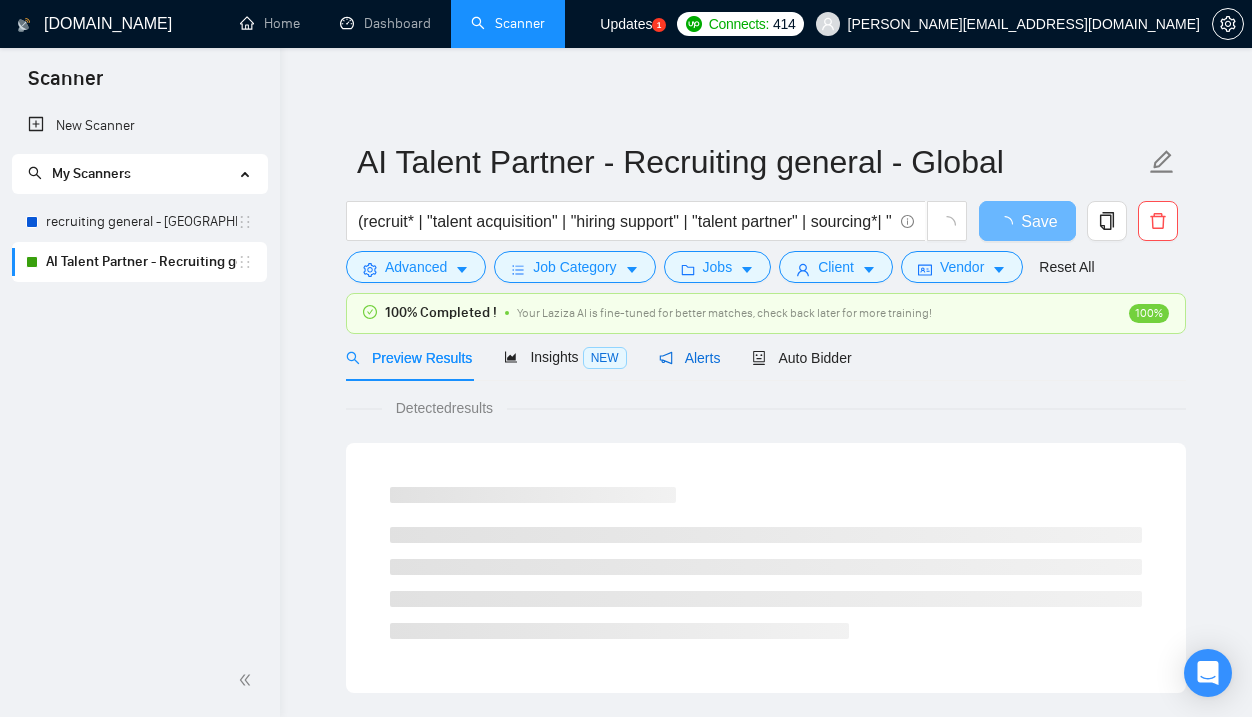 click on "Alerts" at bounding box center (690, 358) 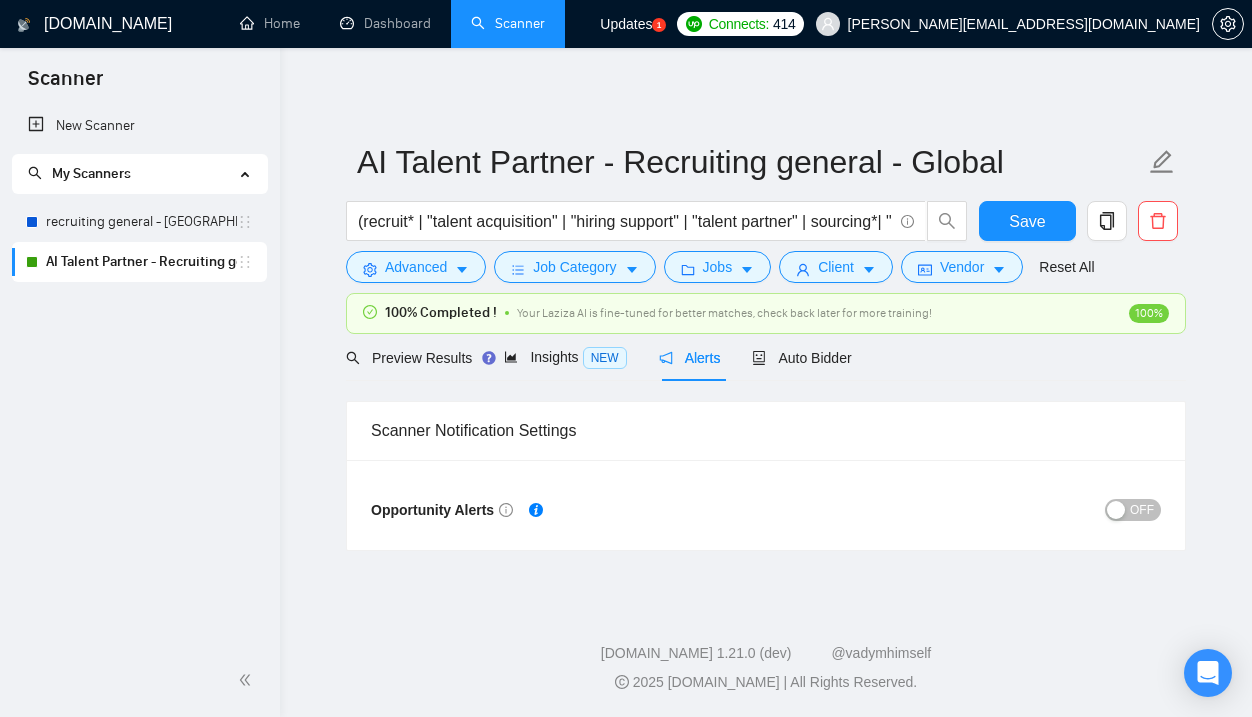 click at bounding box center (1116, 510) 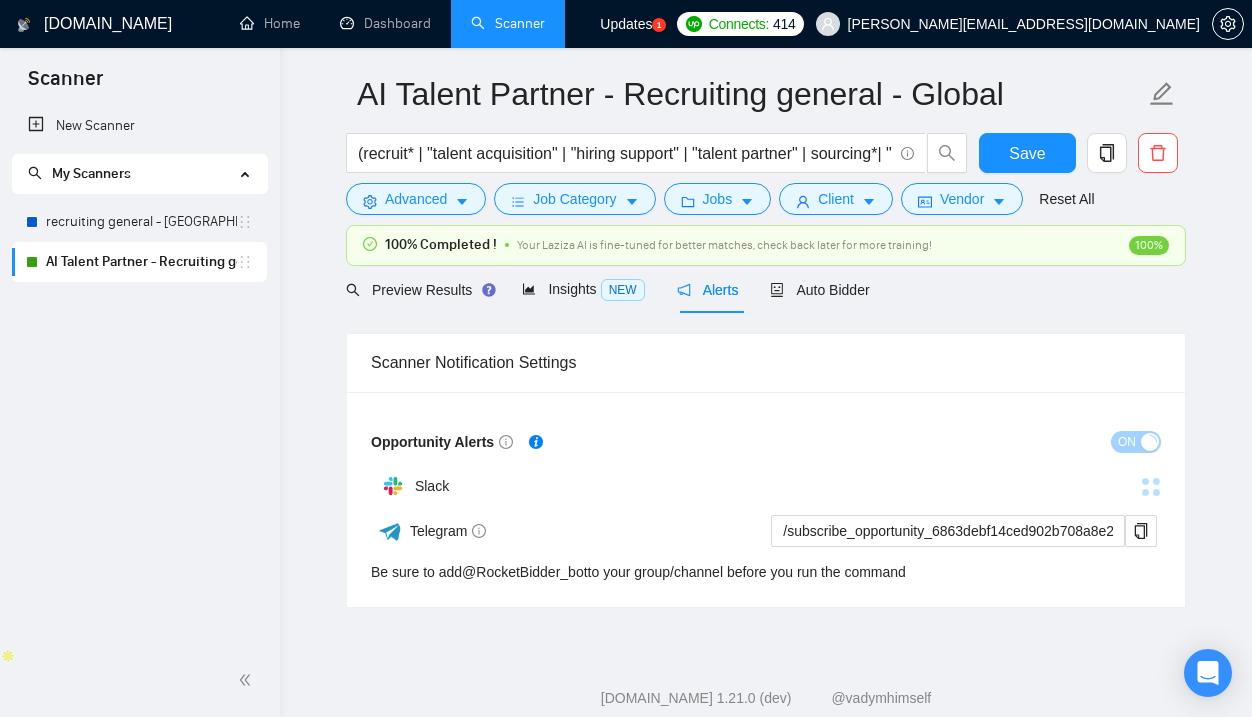 scroll, scrollTop: 128, scrollLeft: 0, axis: vertical 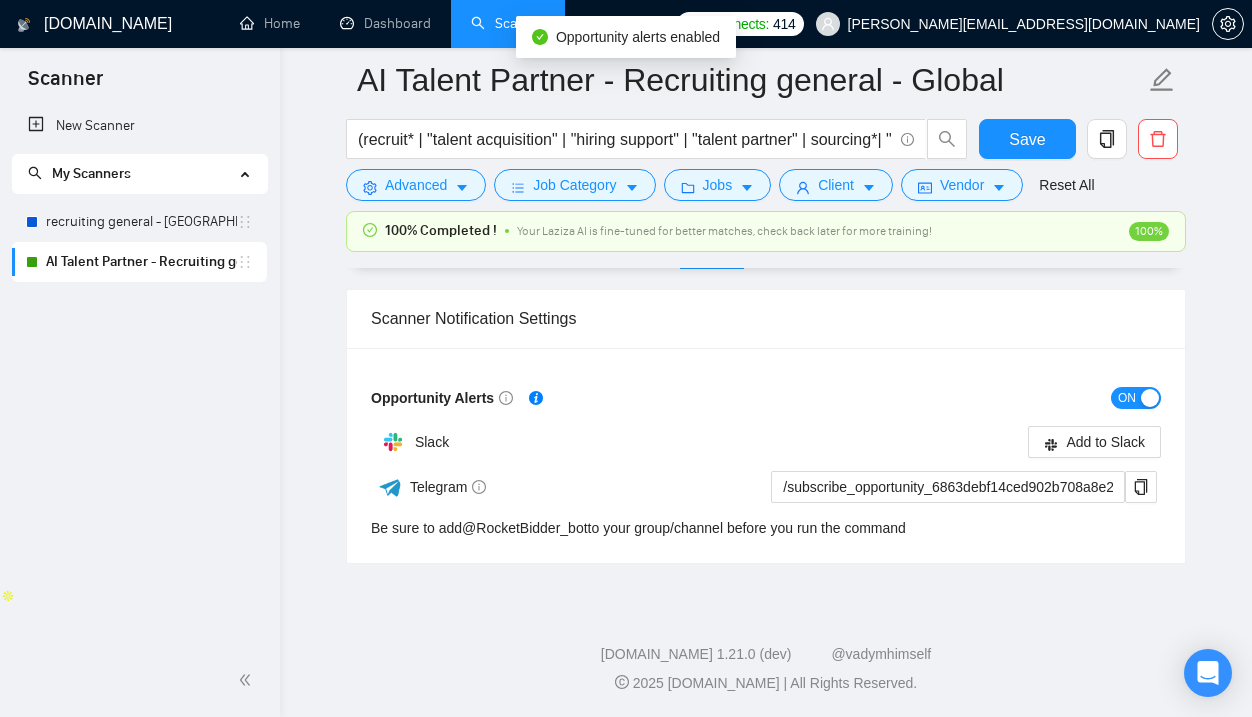 click on "Slack Add to Slack" at bounding box center (766, 442) 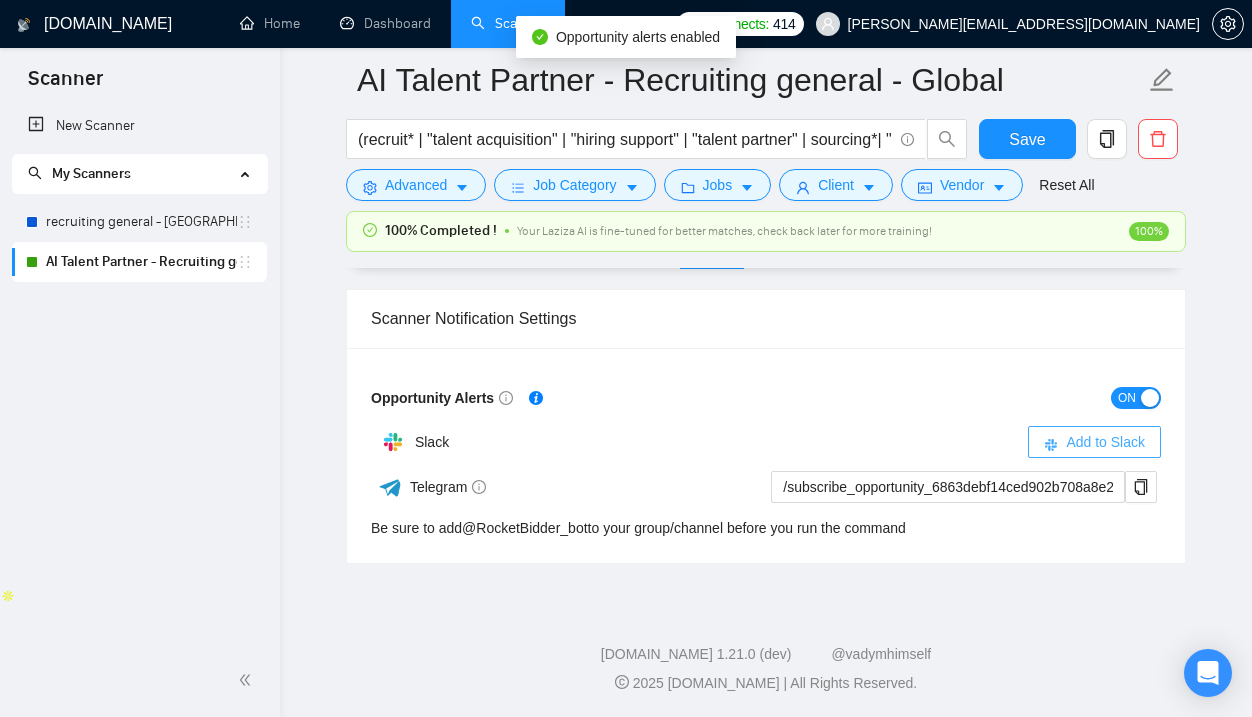 click on "Add to Slack" at bounding box center (1105, 442) 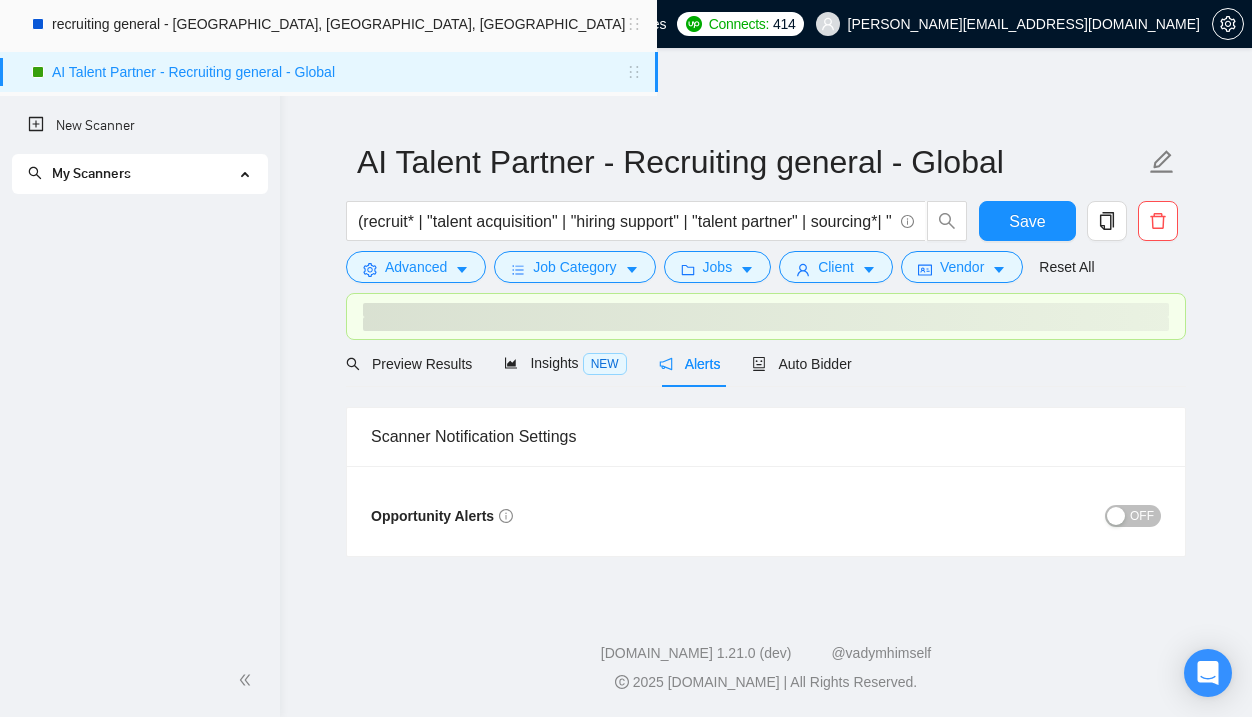 scroll, scrollTop: 0, scrollLeft: 0, axis: both 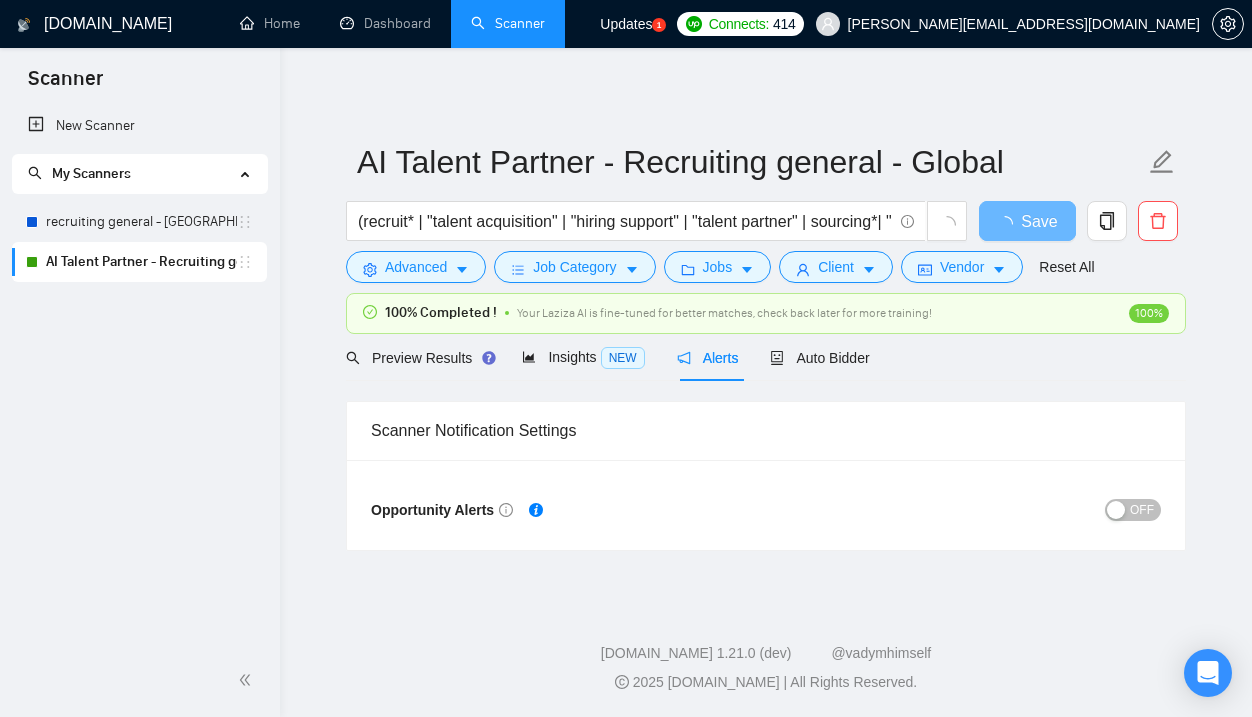 click at bounding box center [1116, 510] 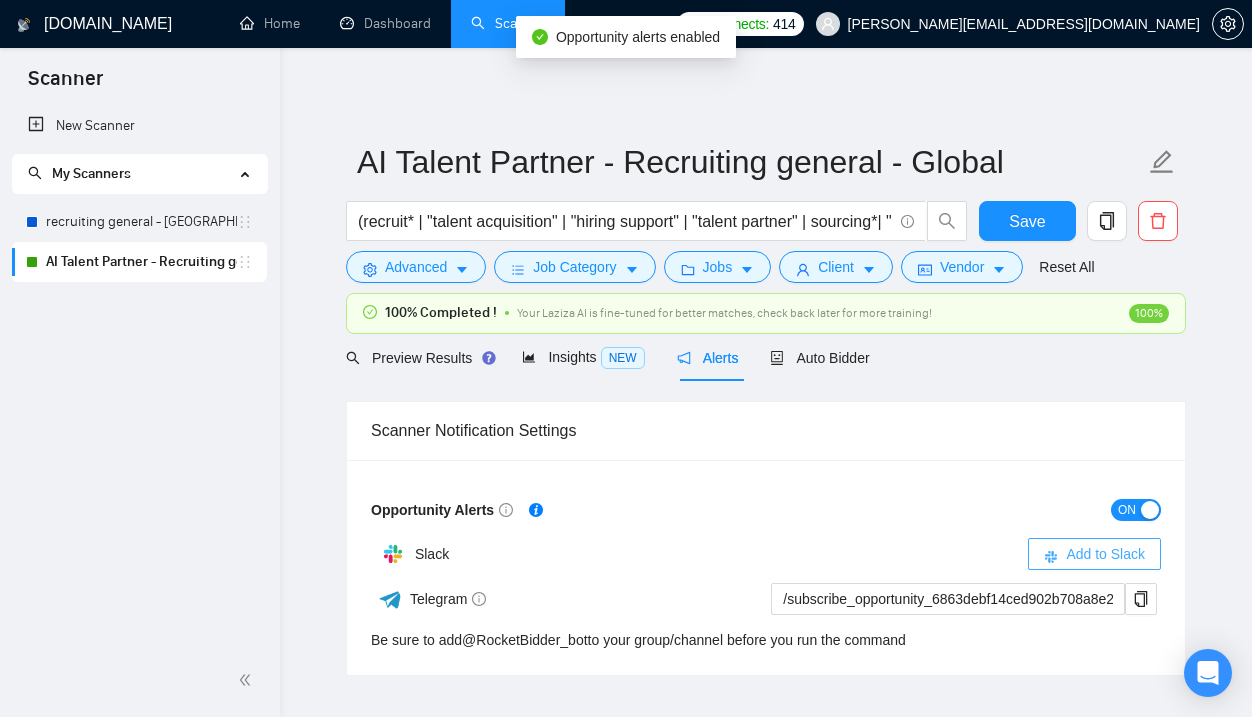 click 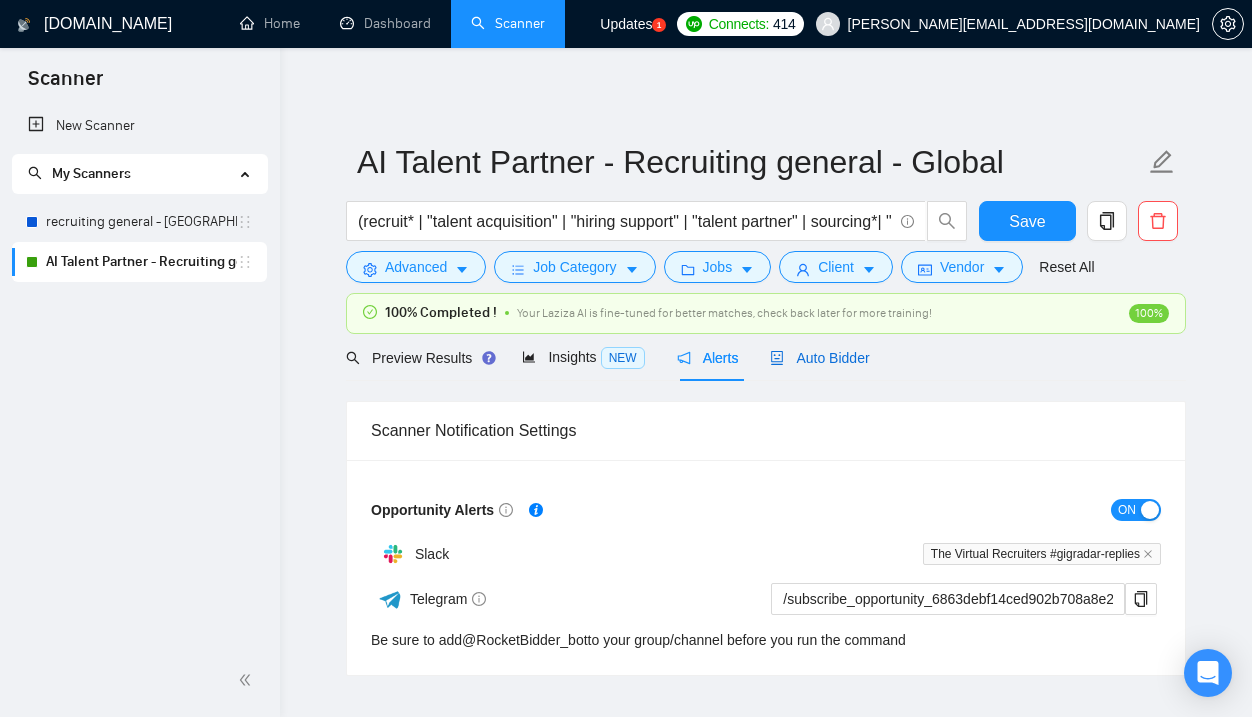 click on "Auto Bidder" at bounding box center (819, 358) 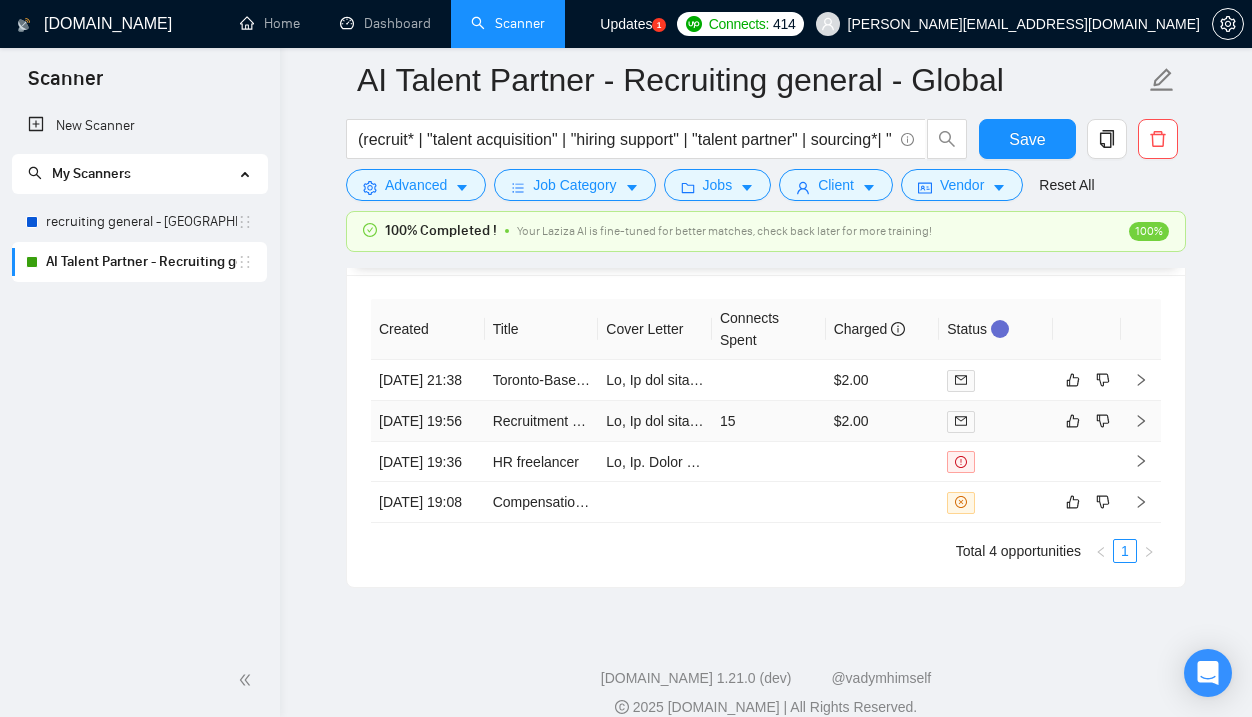 scroll, scrollTop: 4645, scrollLeft: 0, axis: vertical 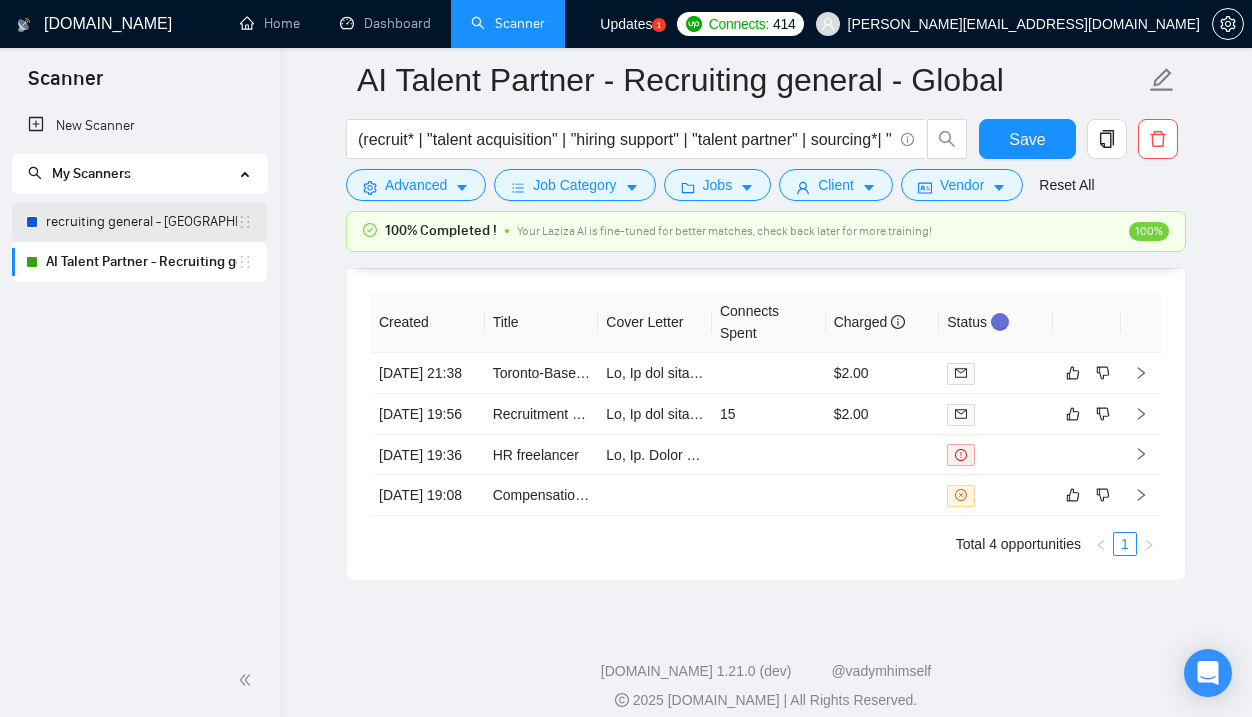 click on "recruiting general - [GEOGRAPHIC_DATA], [GEOGRAPHIC_DATA], [GEOGRAPHIC_DATA]" at bounding box center (141, 222) 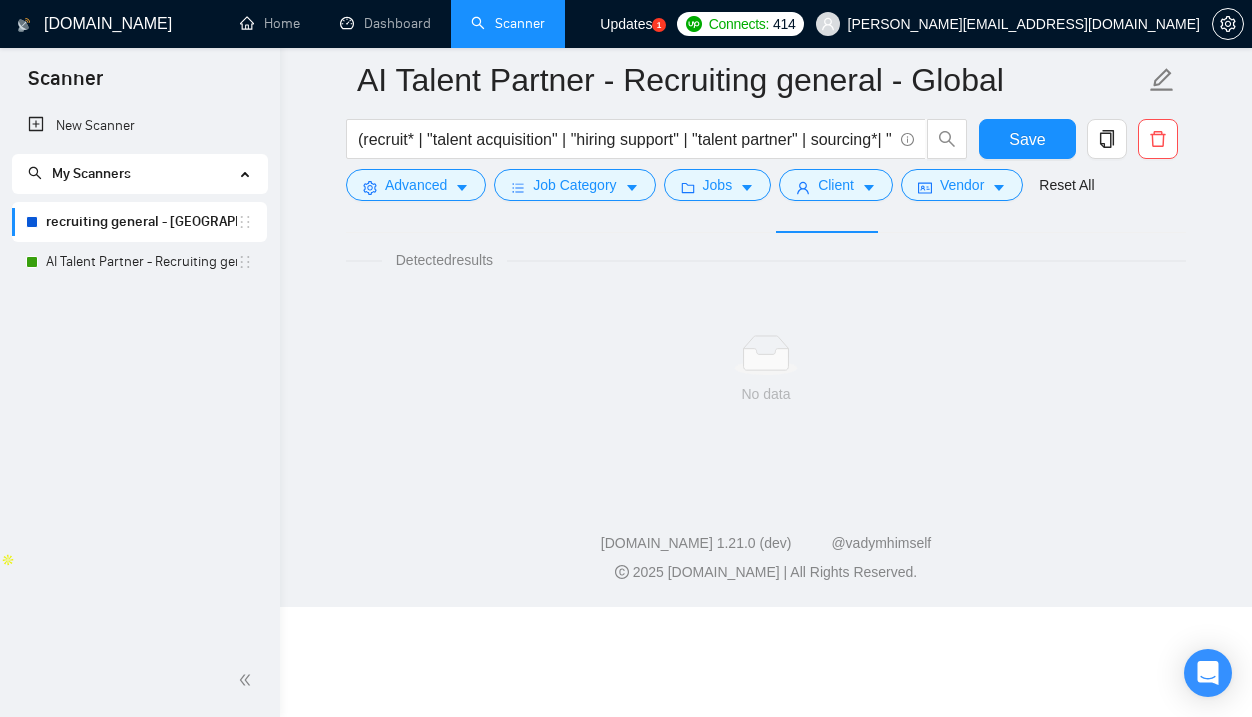 scroll, scrollTop: 13, scrollLeft: 0, axis: vertical 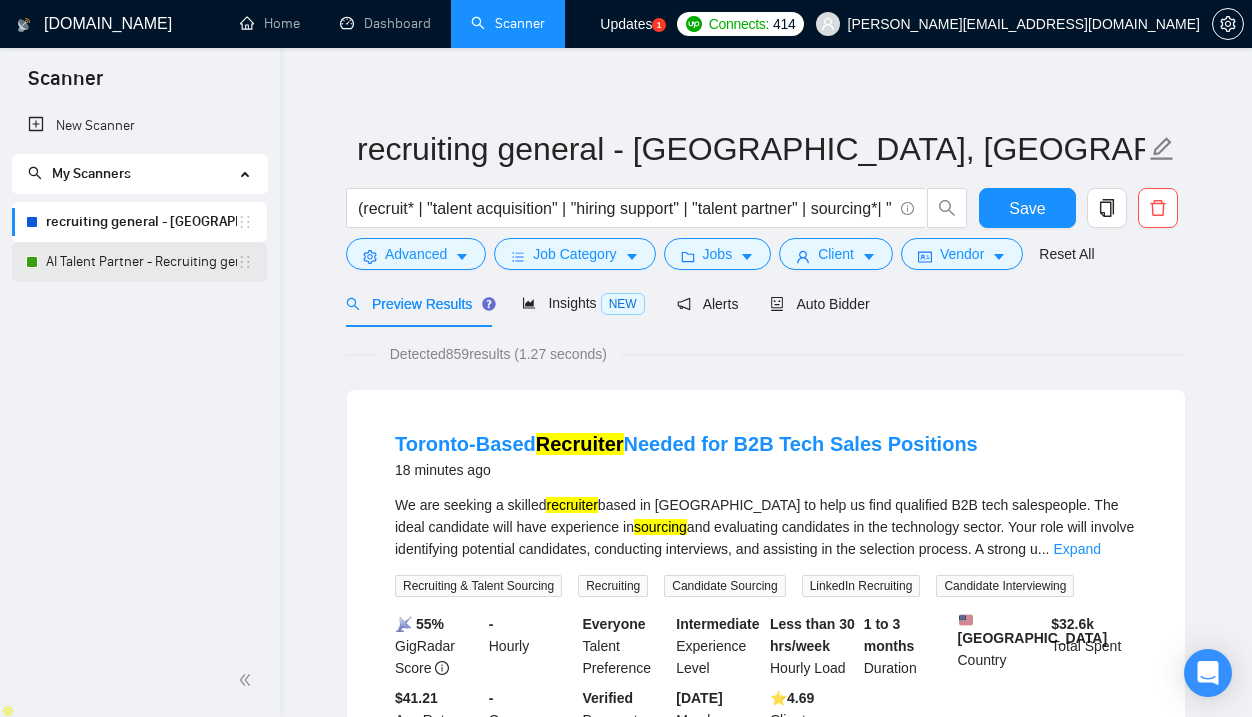 click on "AI Talent Partner - Recruiting general - Global" at bounding box center [141, 262] 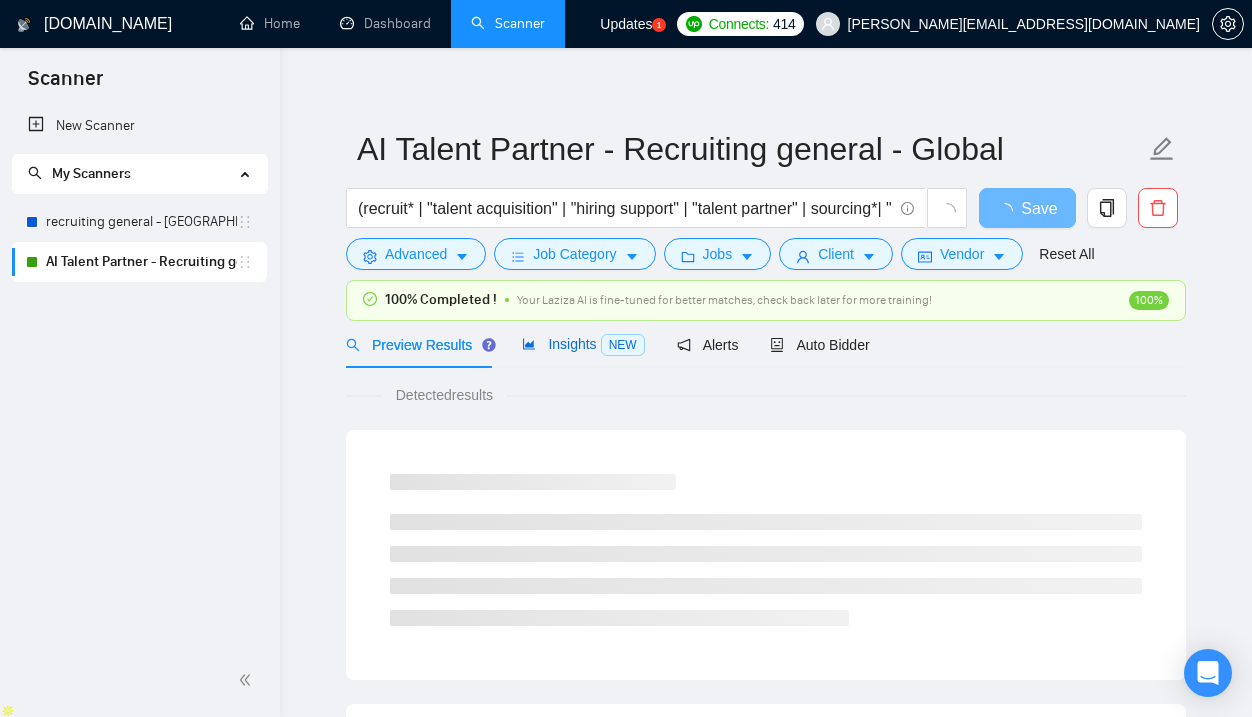click on "Insights NEW" at bounding box center [583, 344] 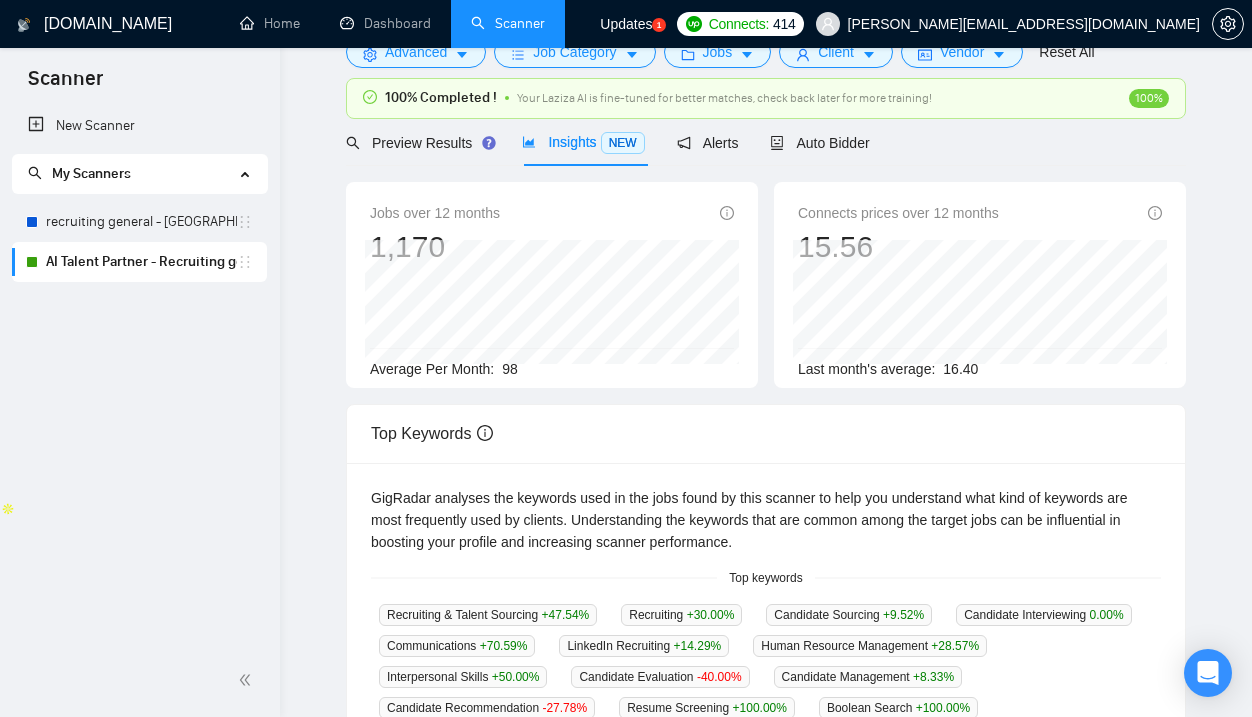 scroll, scrollTop: 0, scrollLeft: 0, axis: both 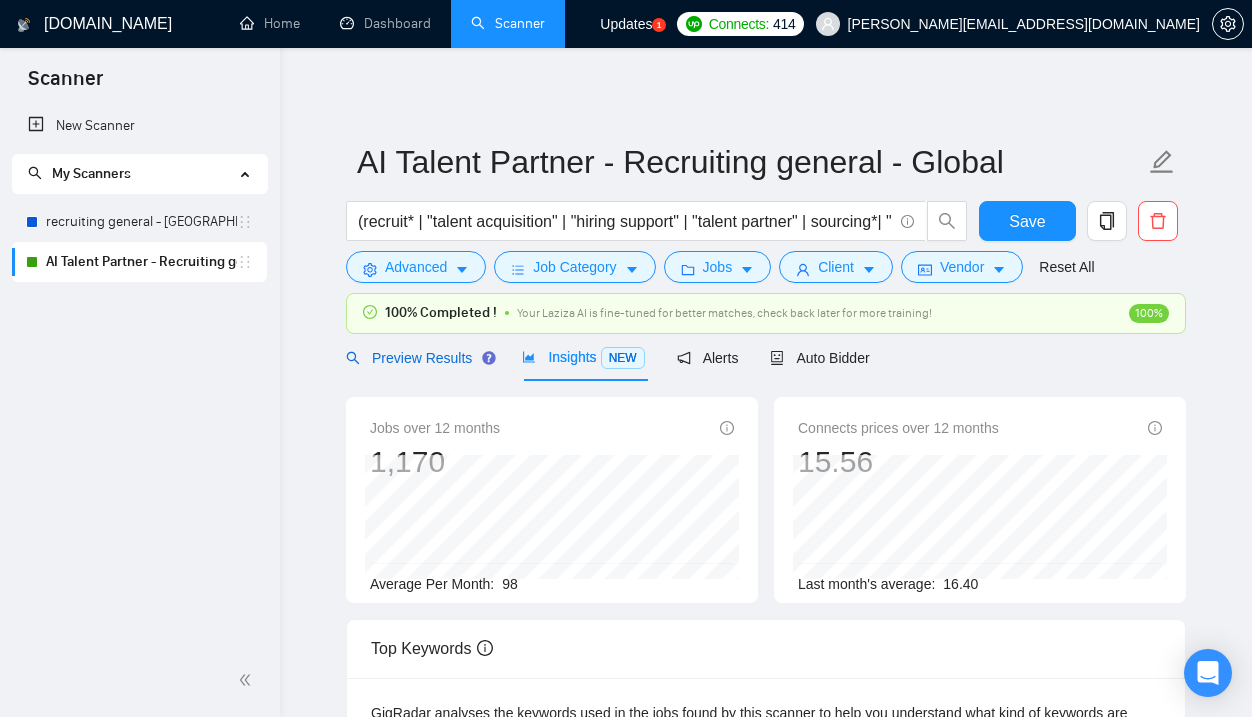 click on "Preview Results" at bounding box center [418, 358] 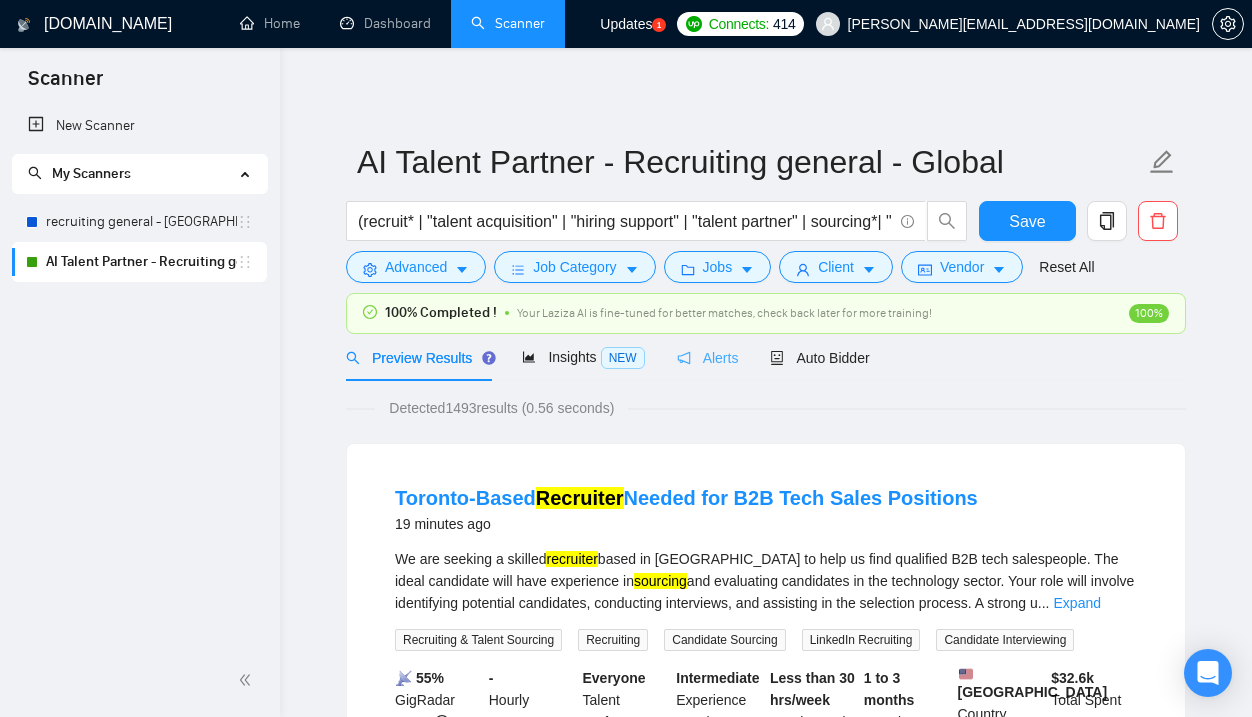click on "Alerts" at bounding box center [708, 357] 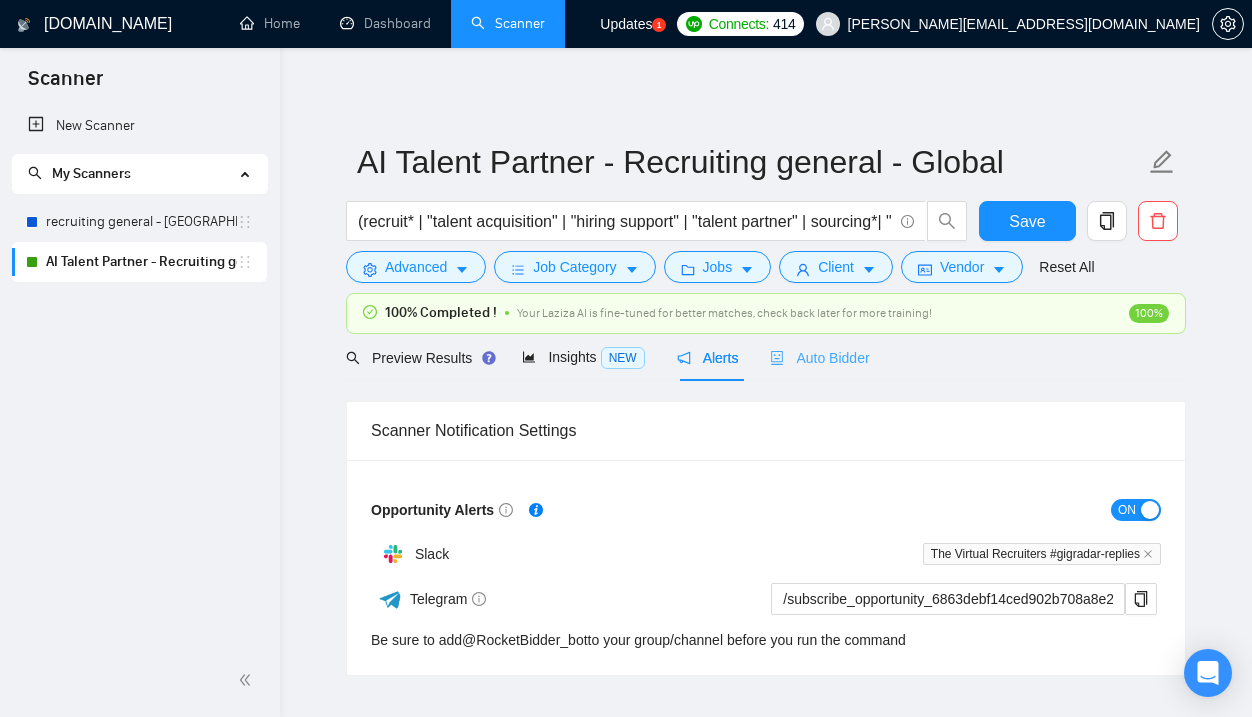 click on "Auto Bidder" at bounding box center [819, 357] 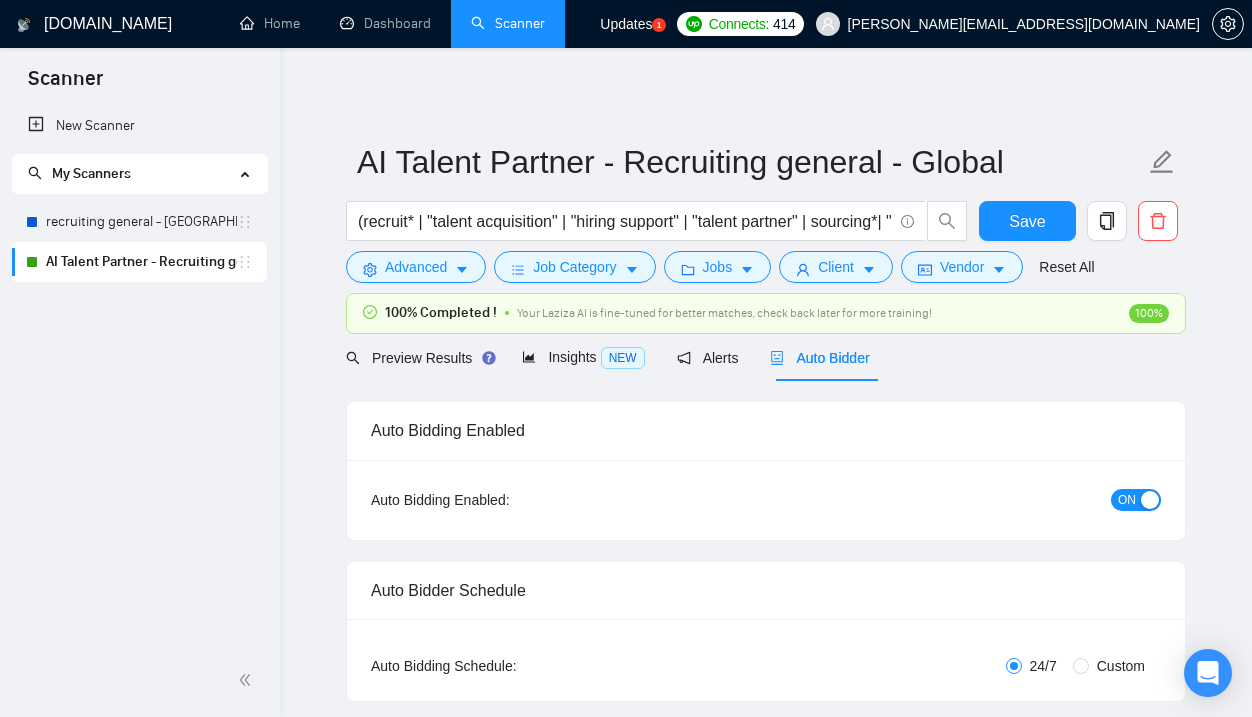 type 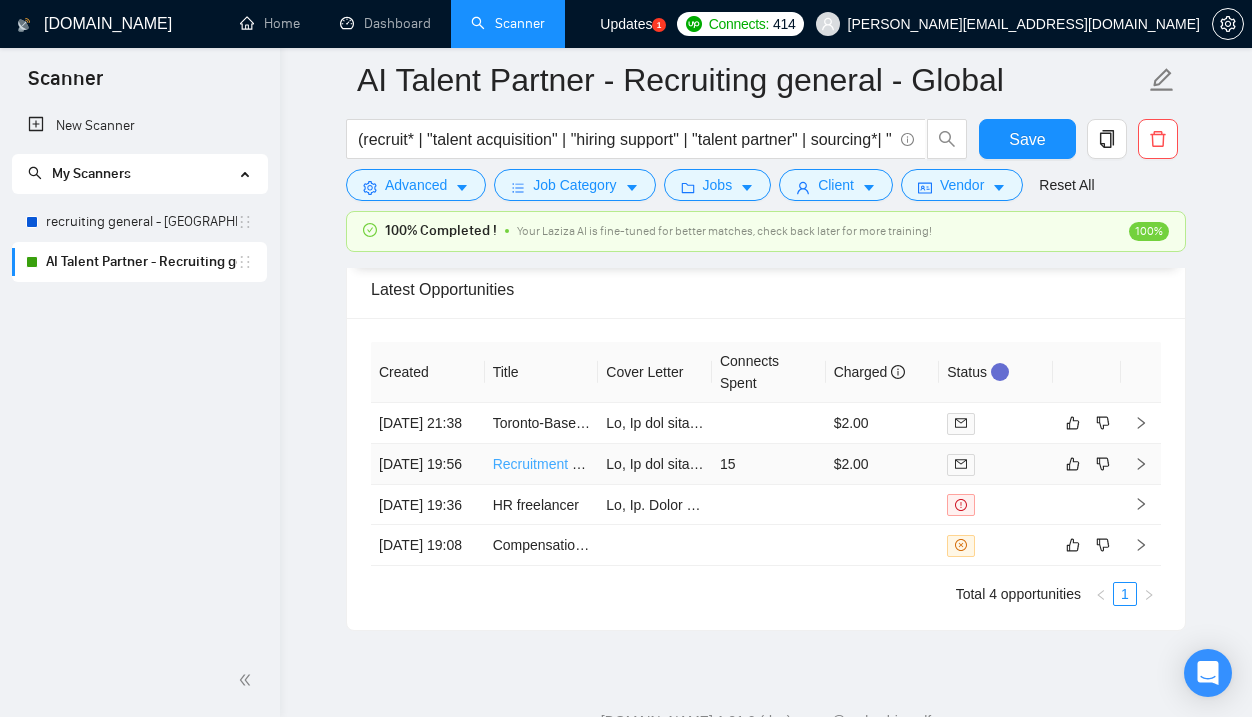 scroll, scrollTop: 4601, scrollLeft: 0, axis: vertical 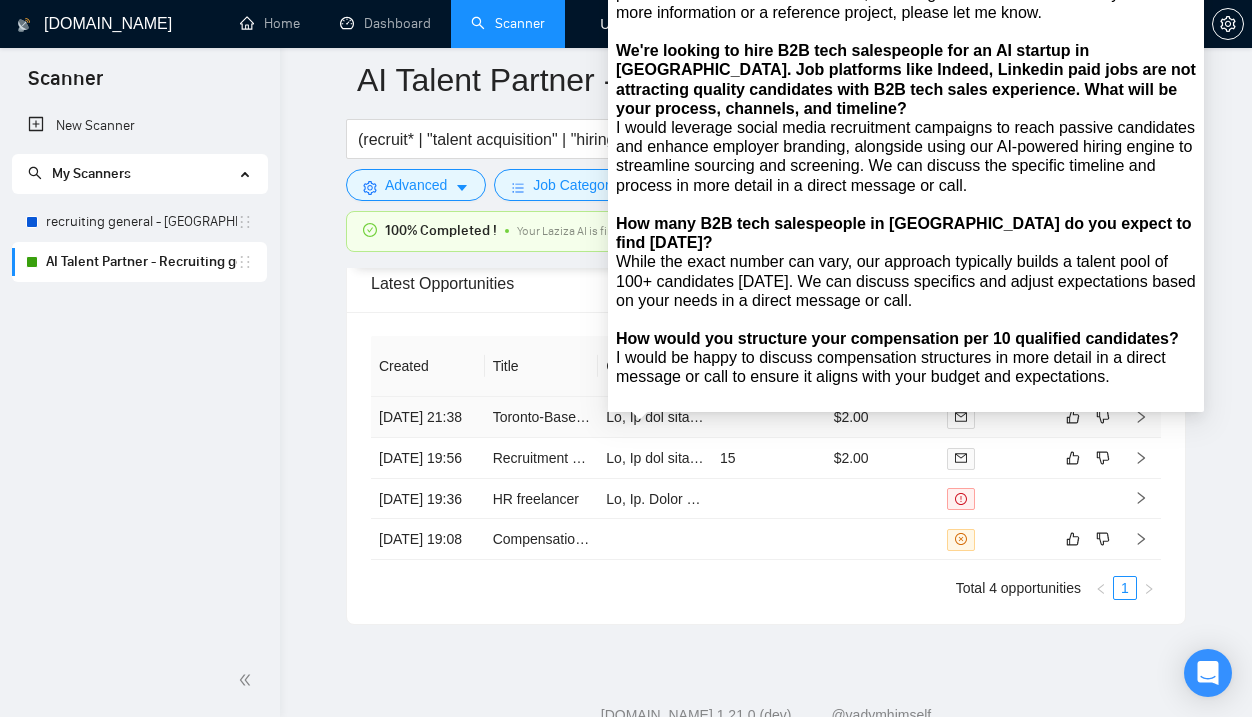 click at bounding box center (5250, 417) 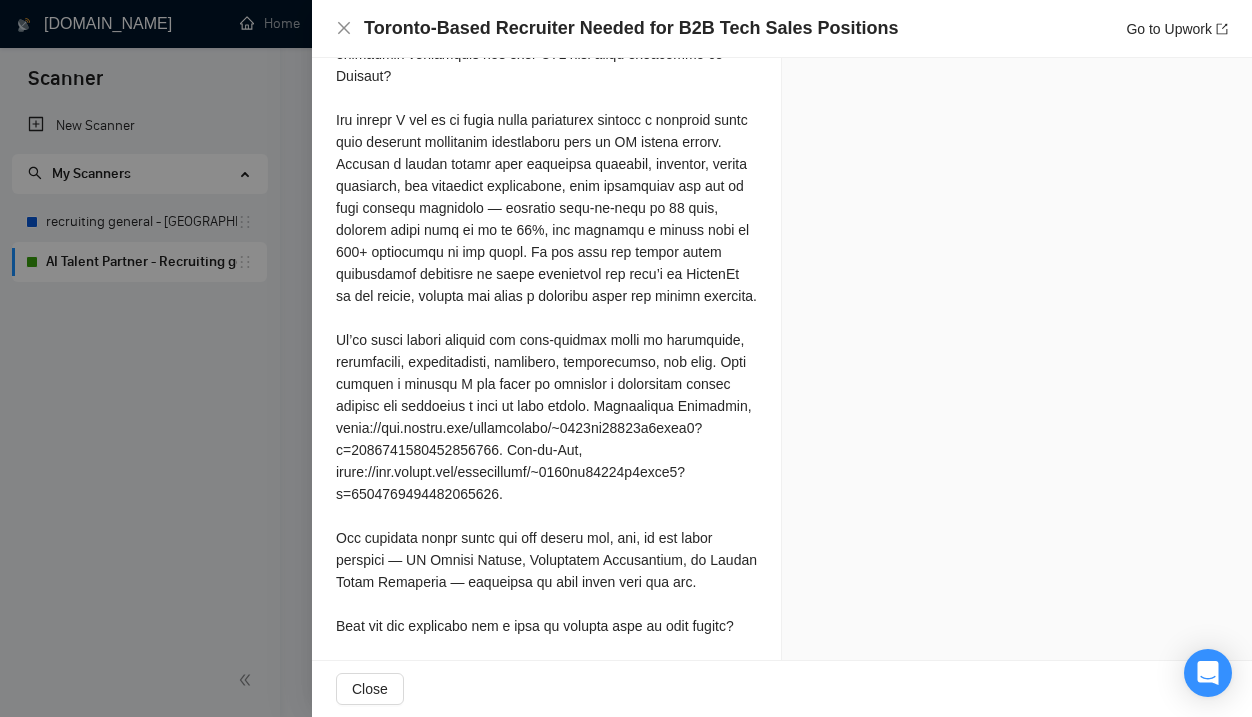 scroll, scrollTop: 1514, scrollLeft: 0, axis: vertical 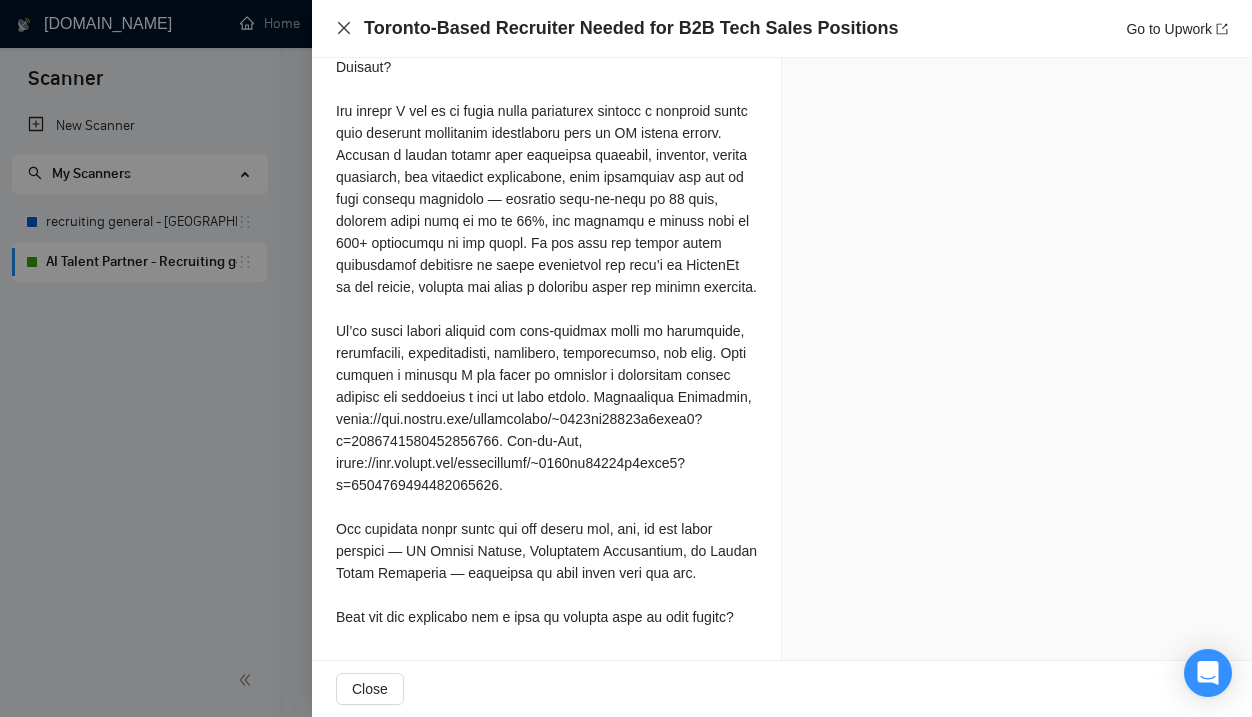 click 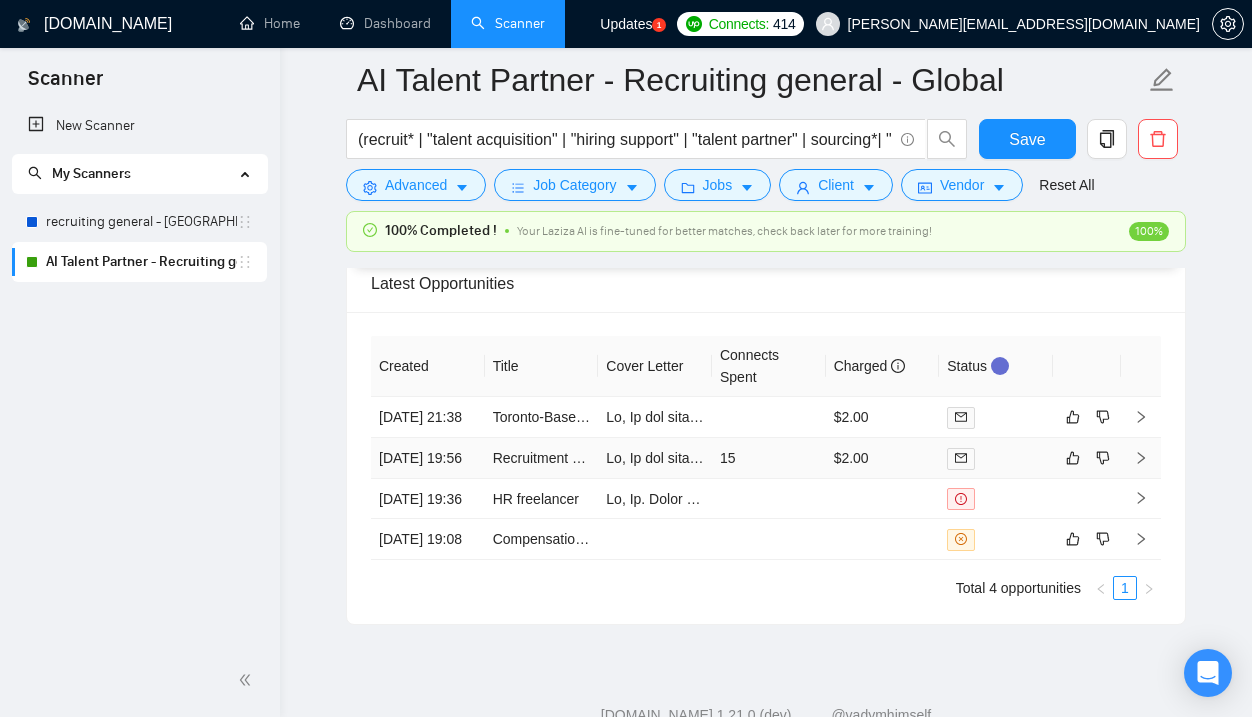 click at bounding box center (4713, 458) 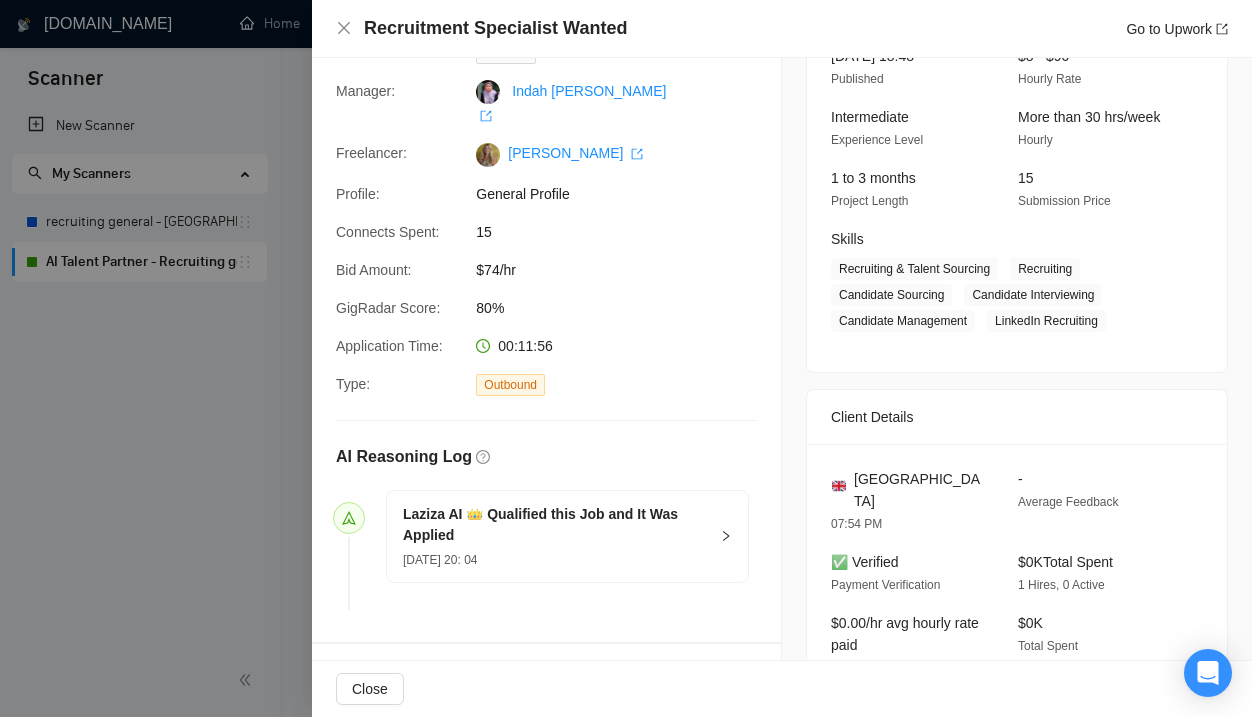 scroll, scrollTop: 0, scrollLeft: 0, axis: both 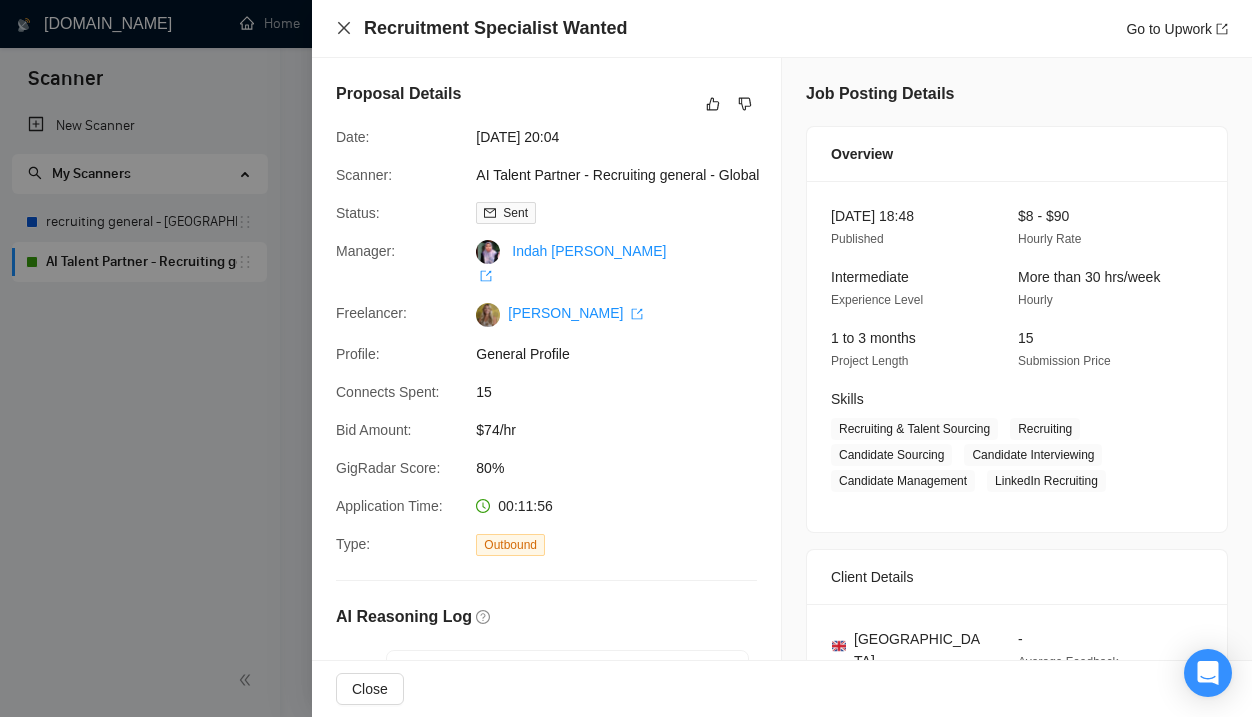 click 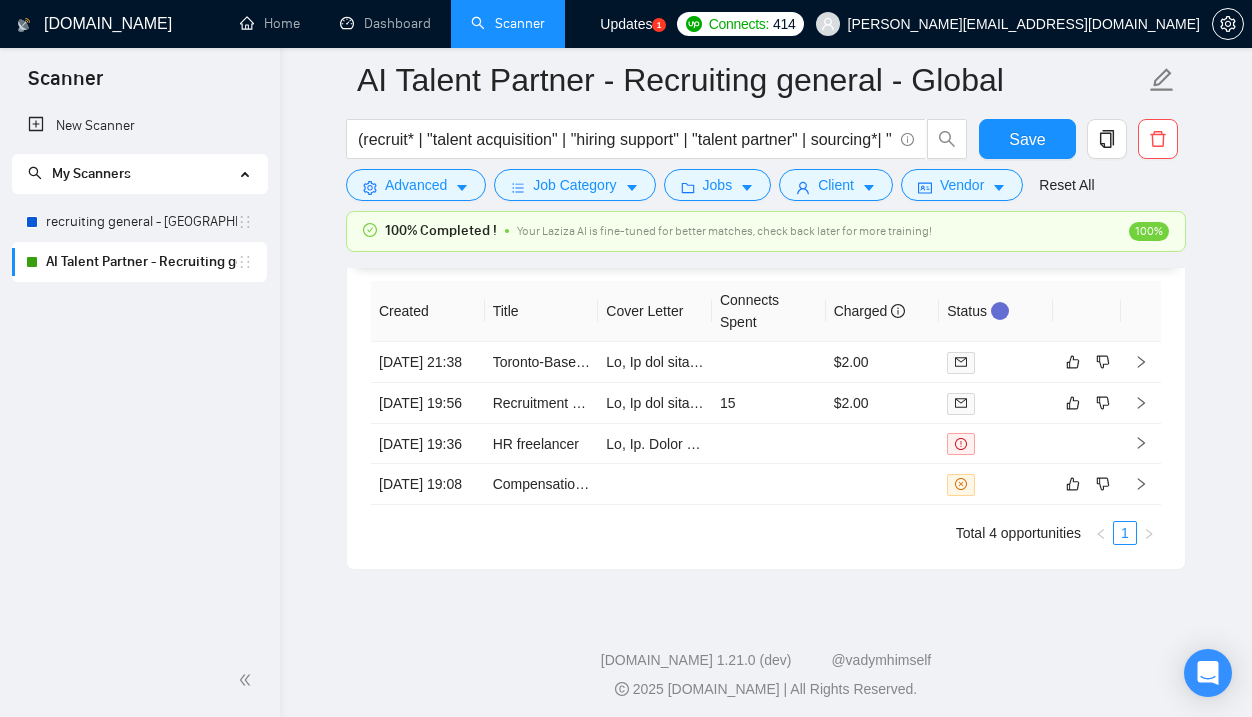 scroll, scrollTop: 4660, scrollLeft: 0, axis: vertical 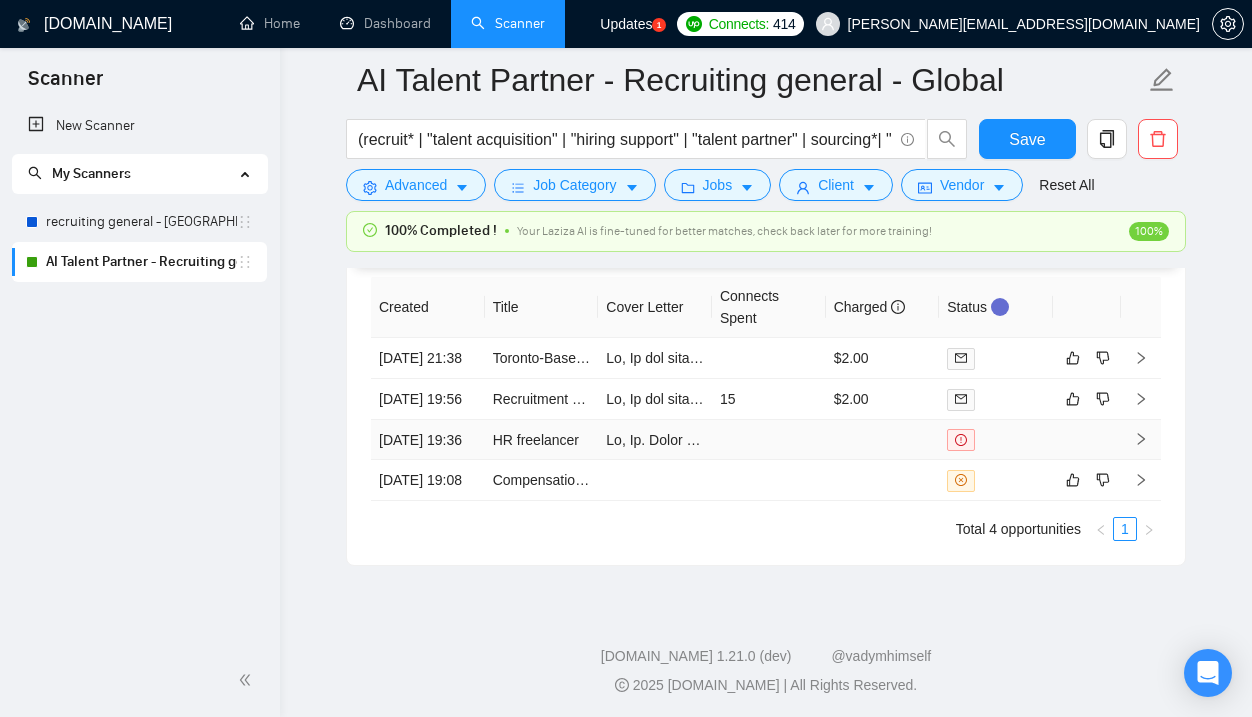 click at bounding box center (655, 440) 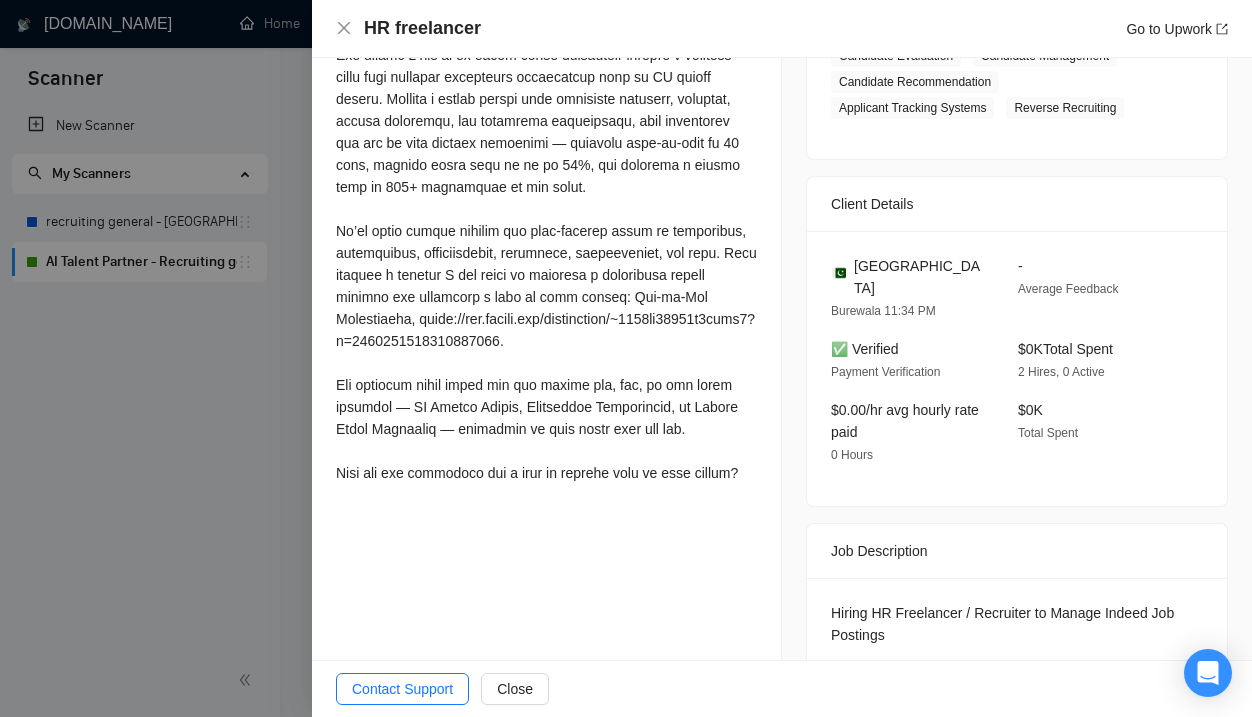 scroll, scrollTop: 625, scrollLeft: 0, axis: vertical 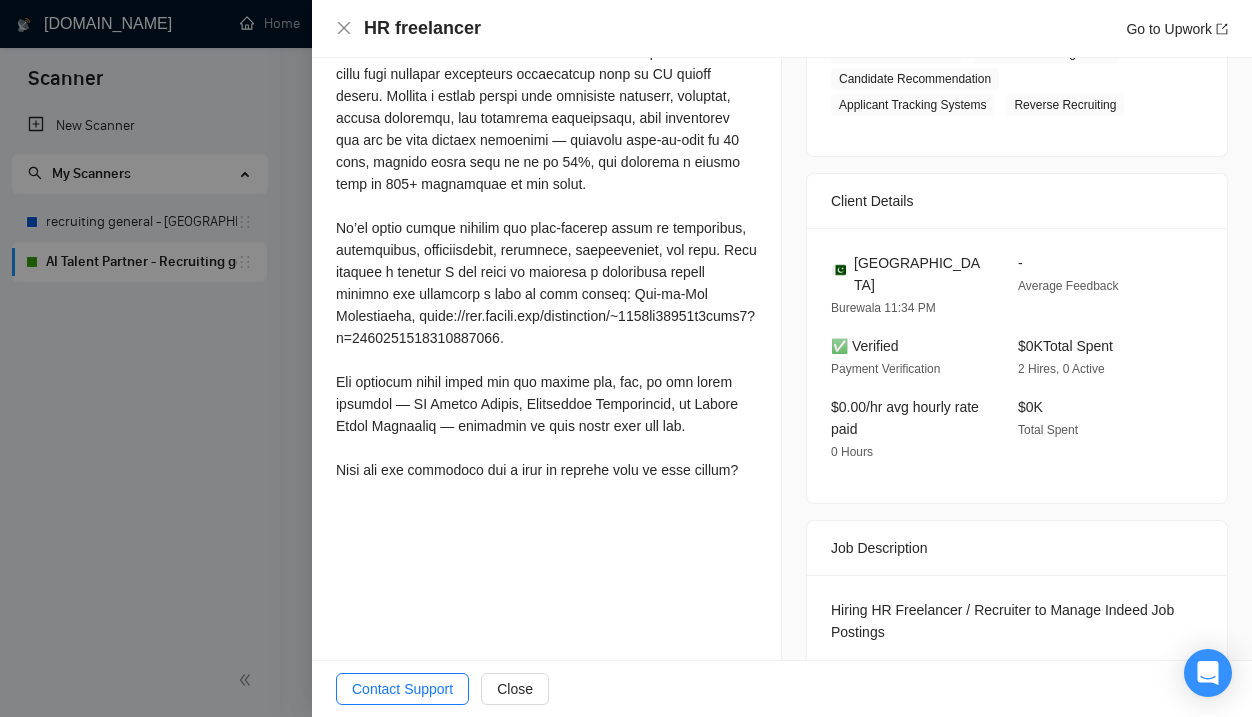 click at bounding box center [626, 358] 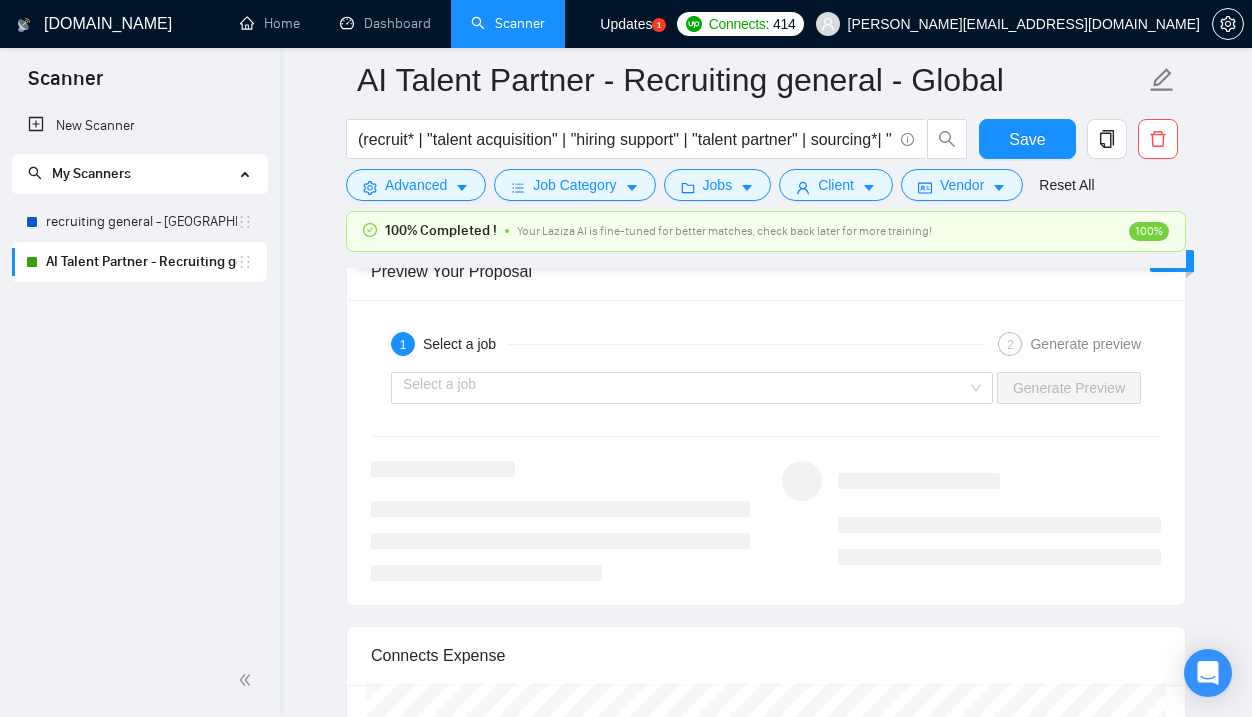 scroll, scrollTop: 2934, scrollLeft: 0, axis: vertical 